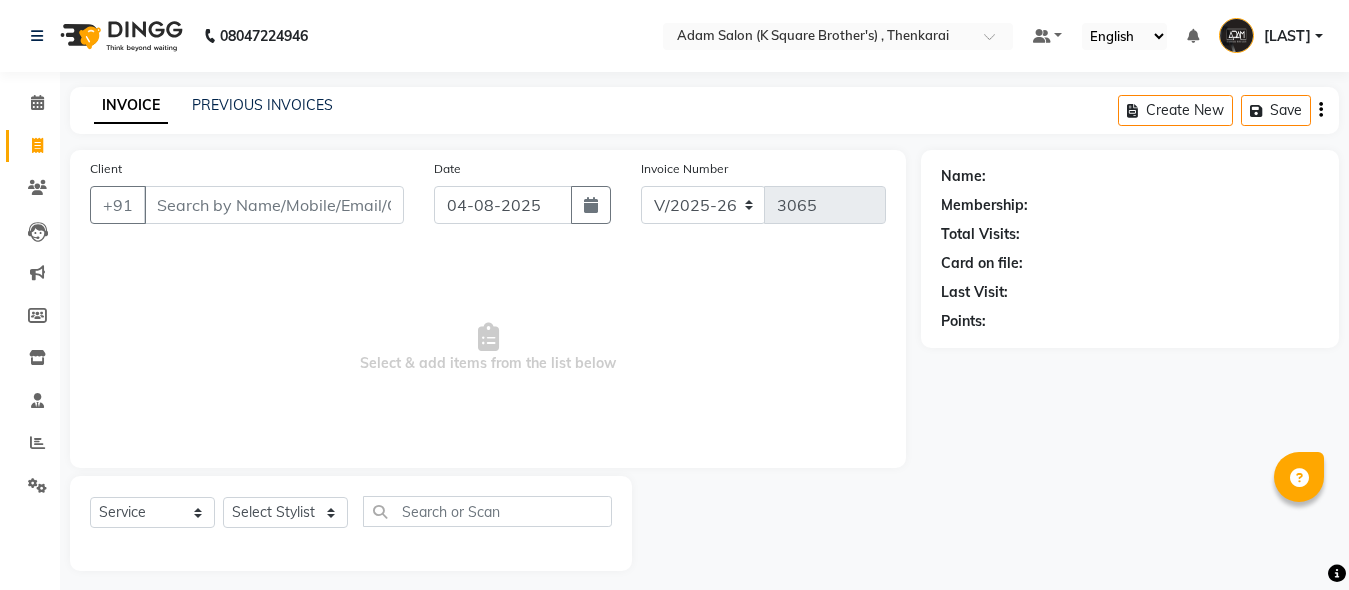 select on "8195" 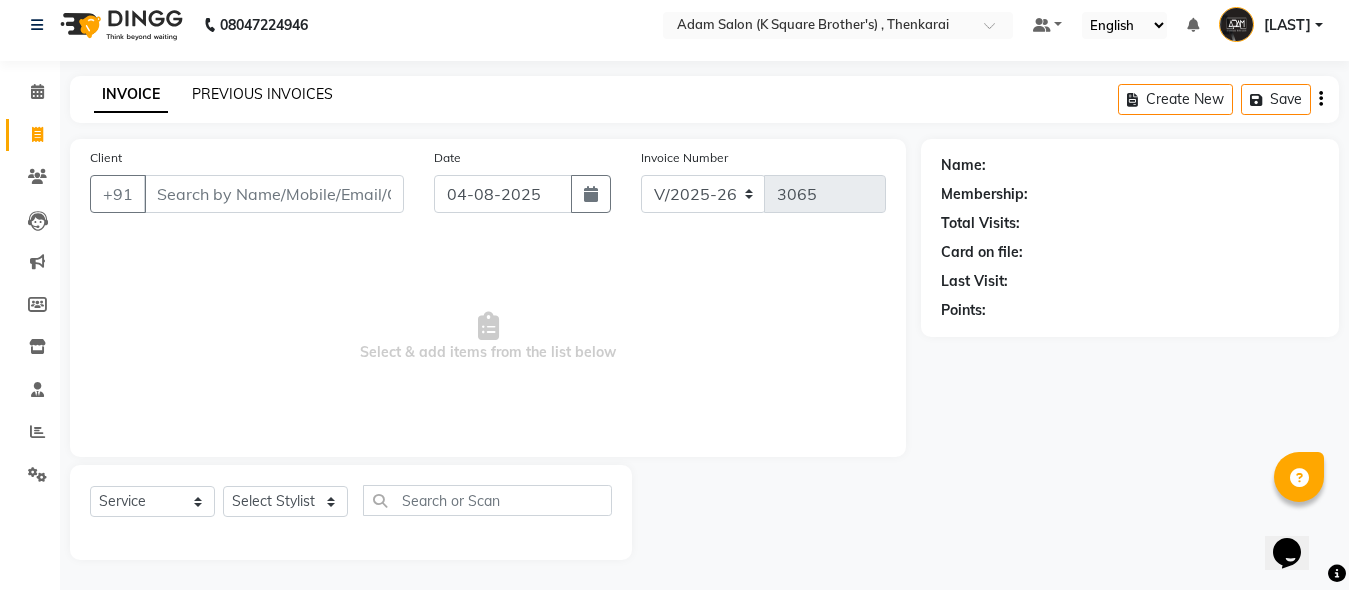 scroll, scrollTop: 11, scrollLeft: 0, axis: vertical 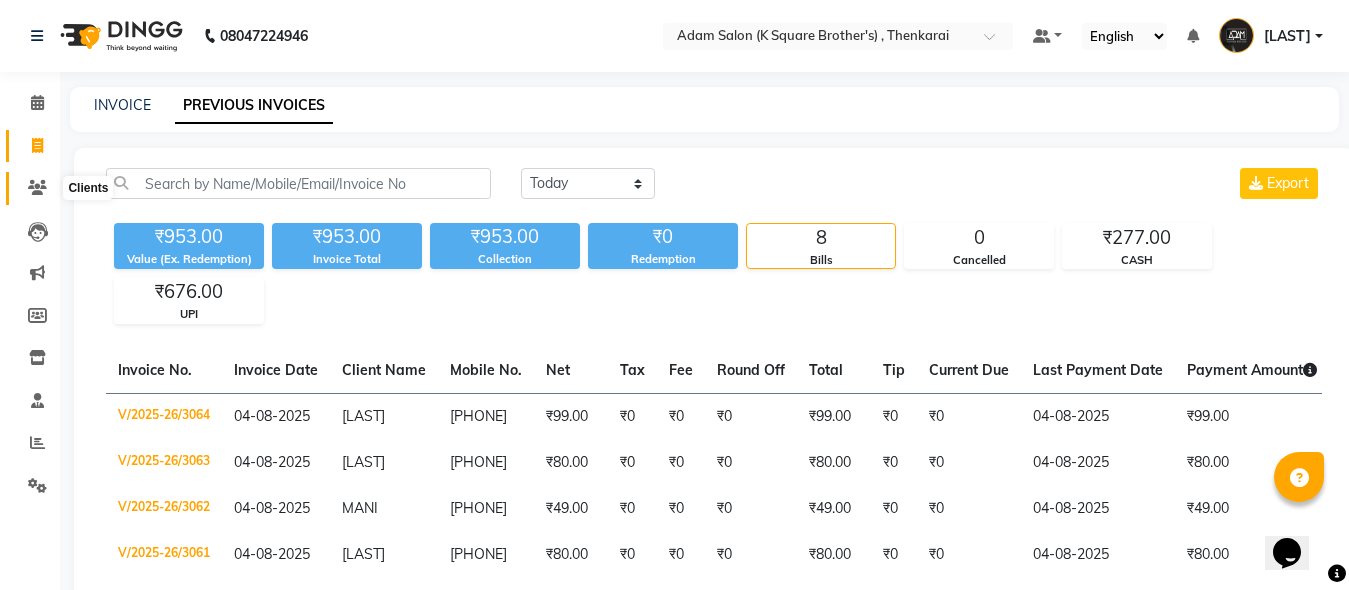 click 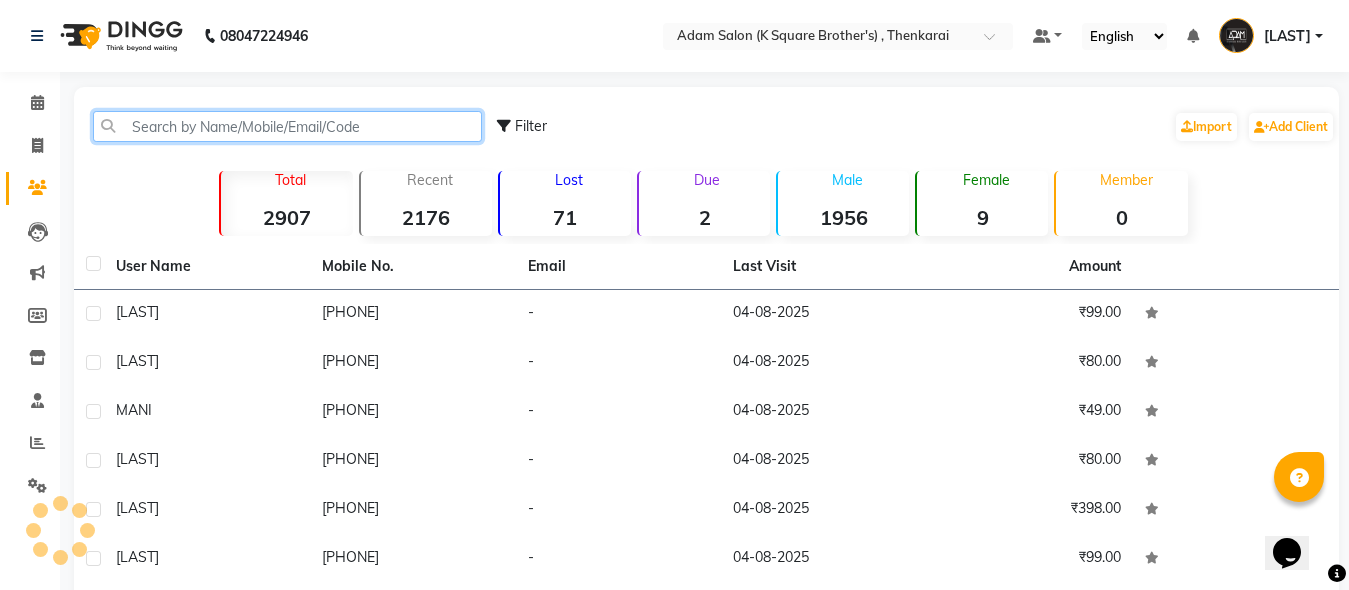 click 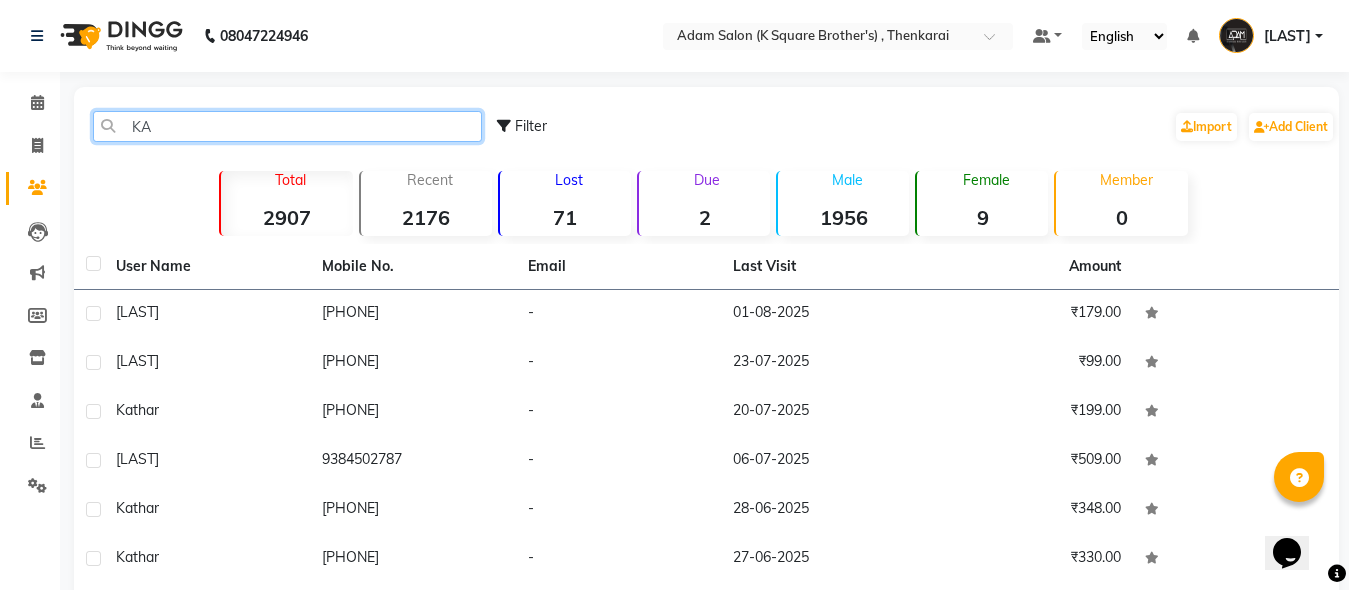 type on "K" 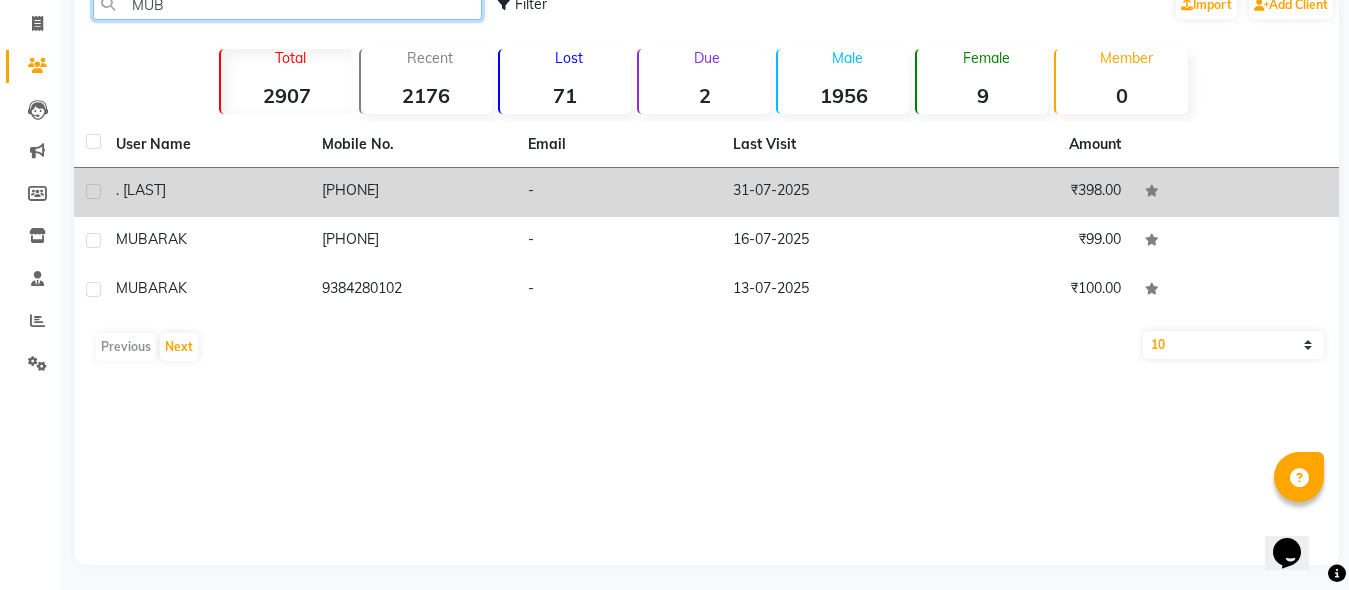 scroll, scrollTop: 127, scrollLeft: 0, axis: vertical 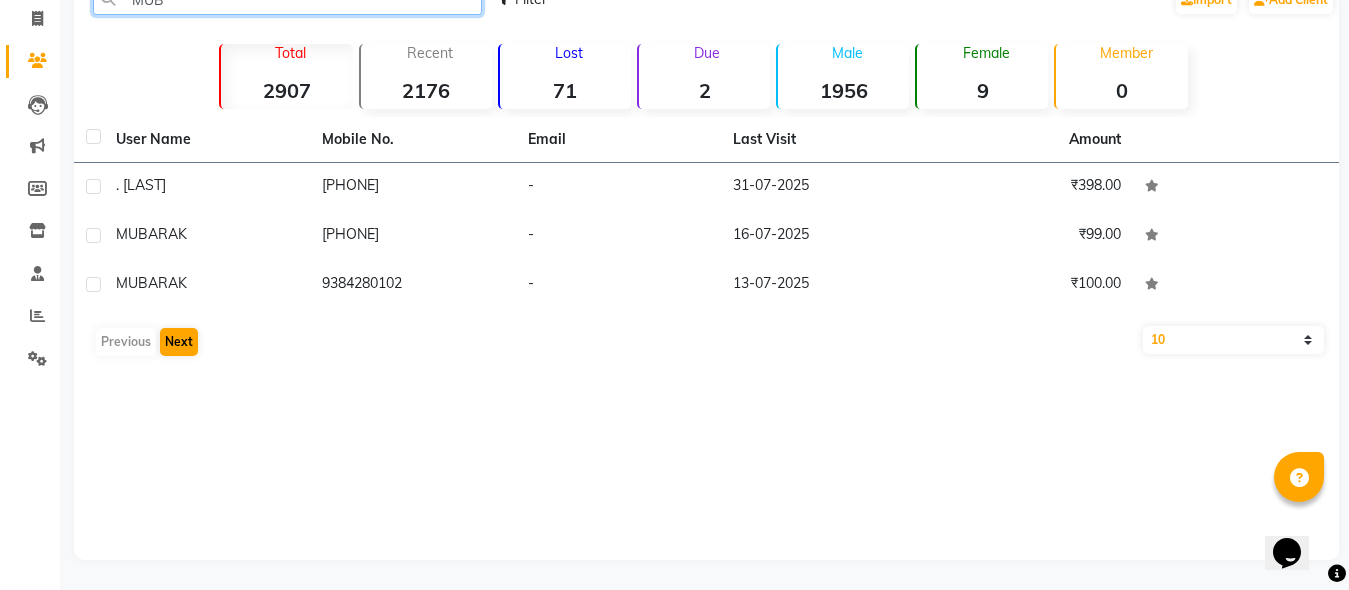 type on "MUB" 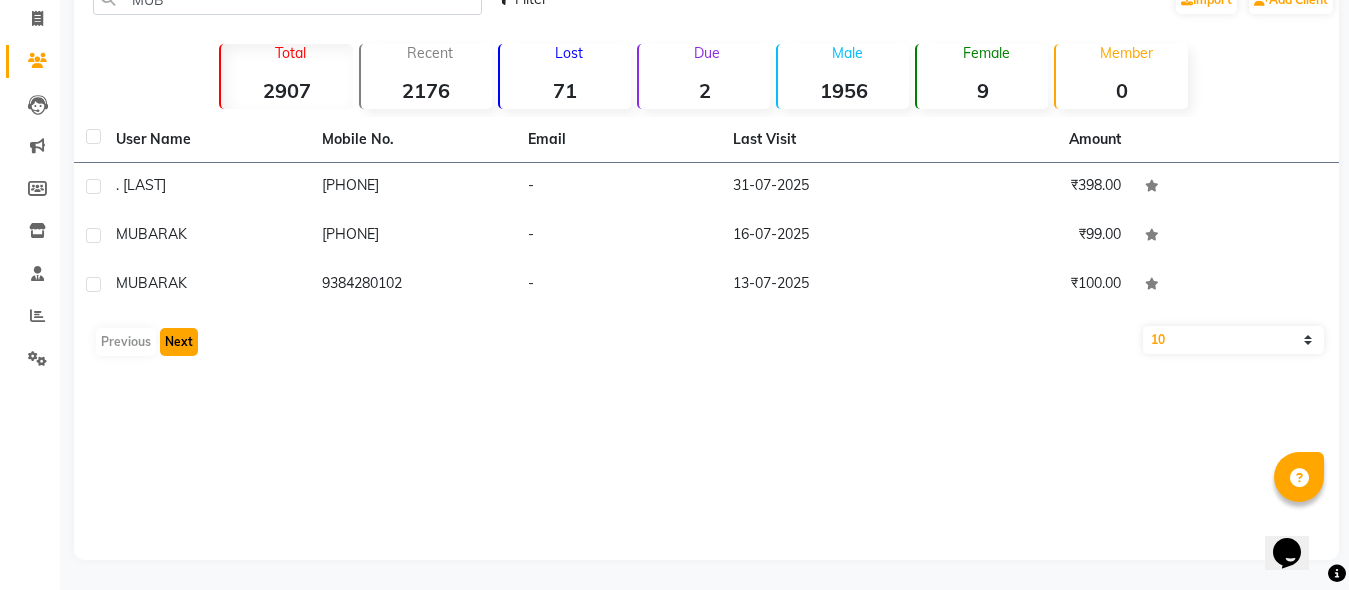click on "Next" 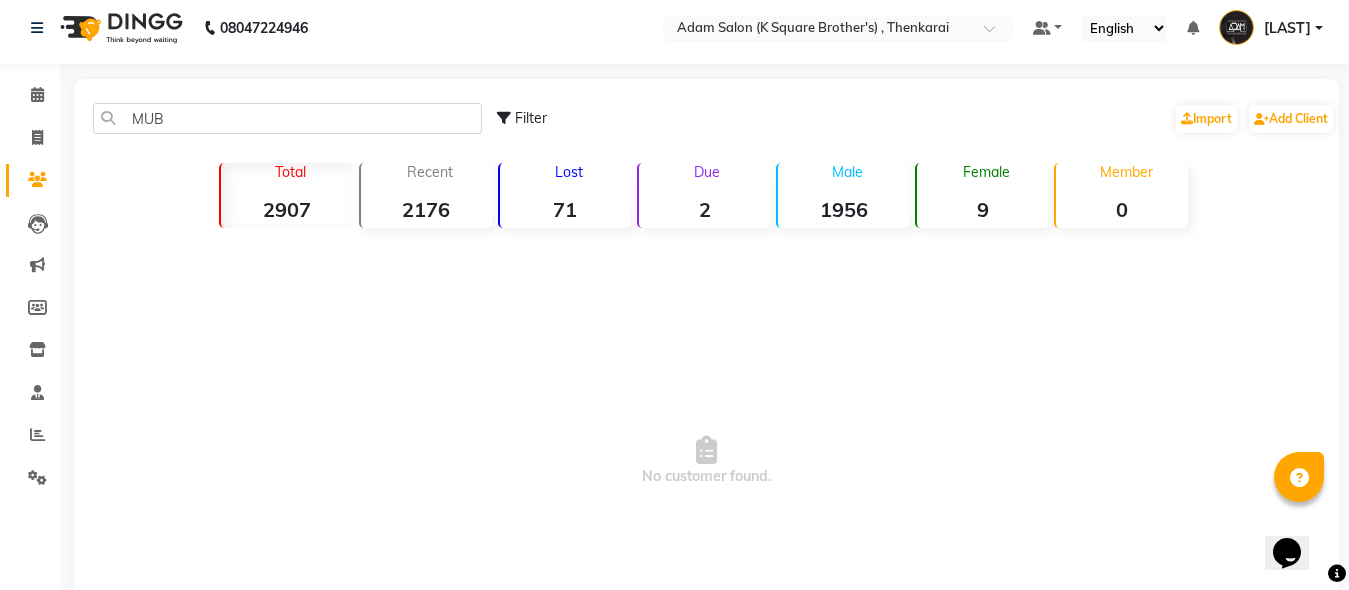 scroll, scrollTop: 0, scrollLeft: 0, axis: both 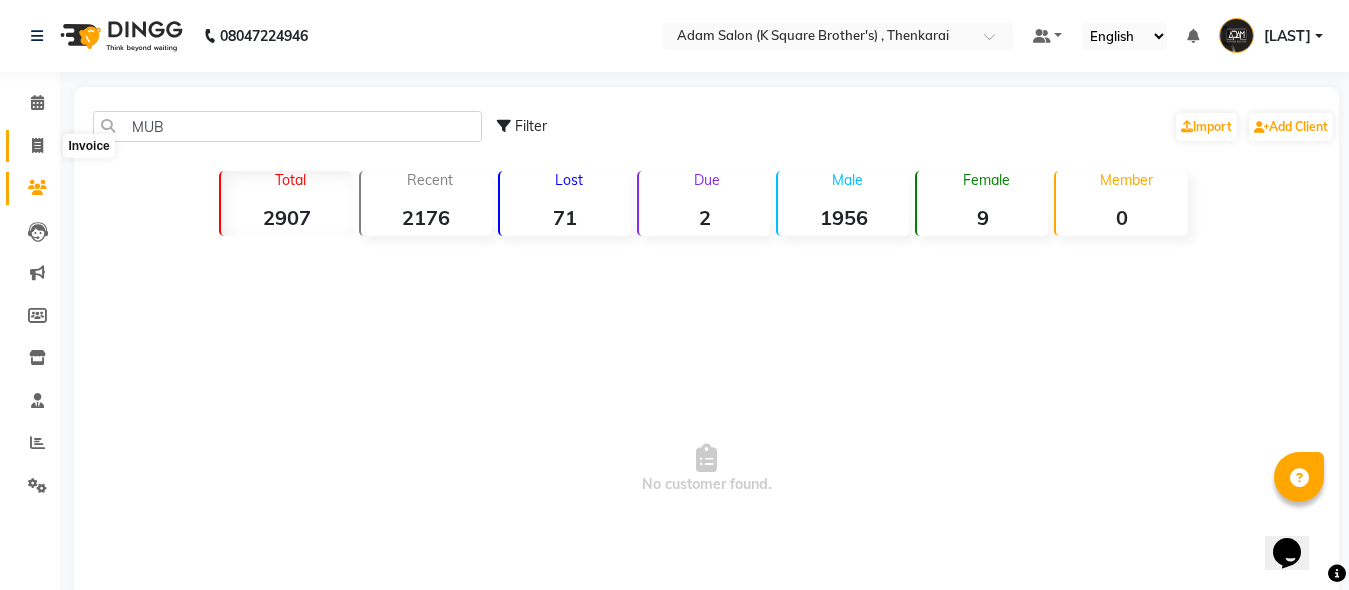 click 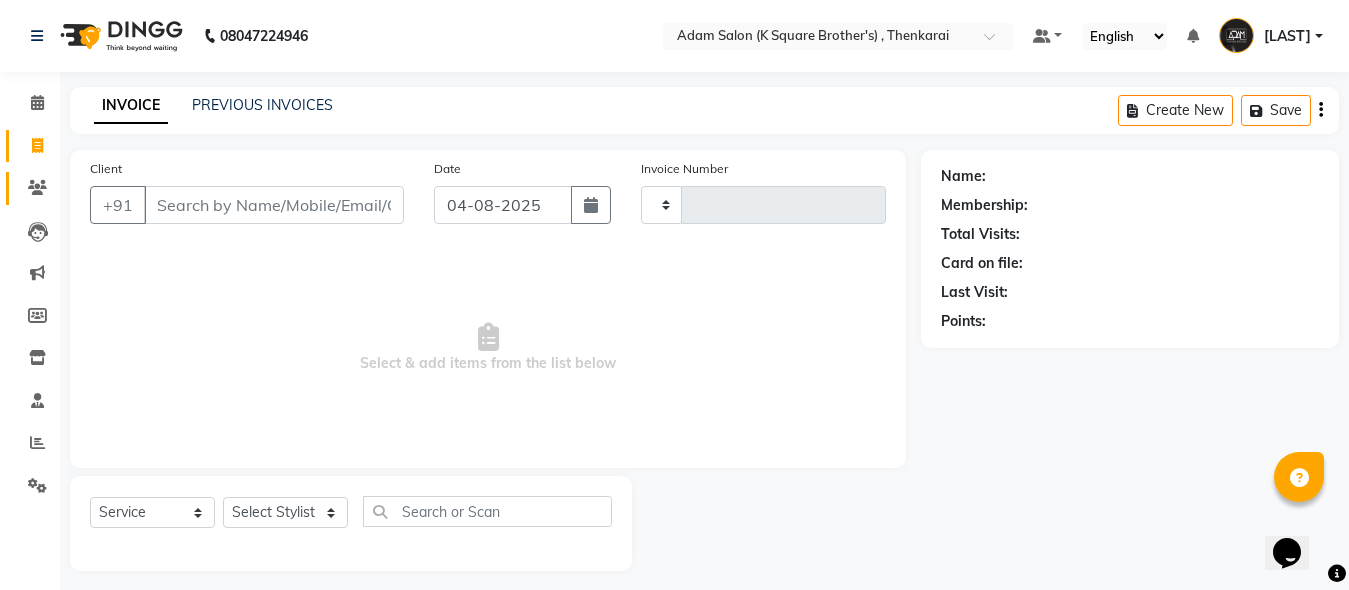 click 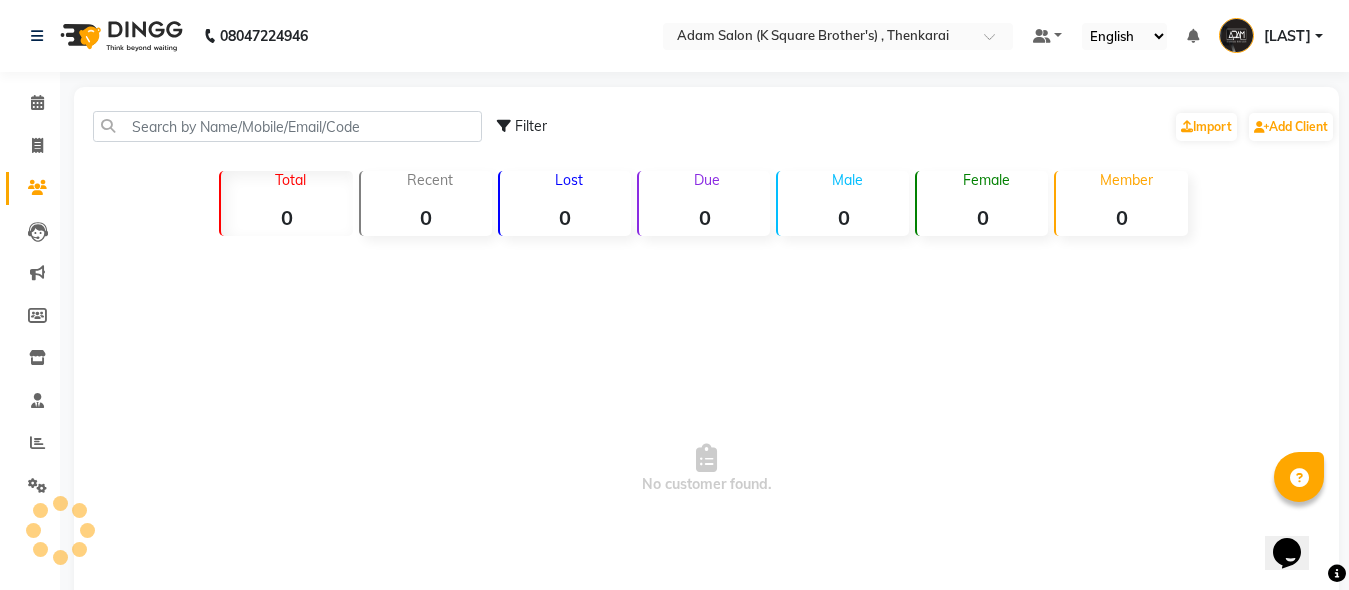 scroll, scrollTop: 11, scrollLeft: 0, axis: vertical 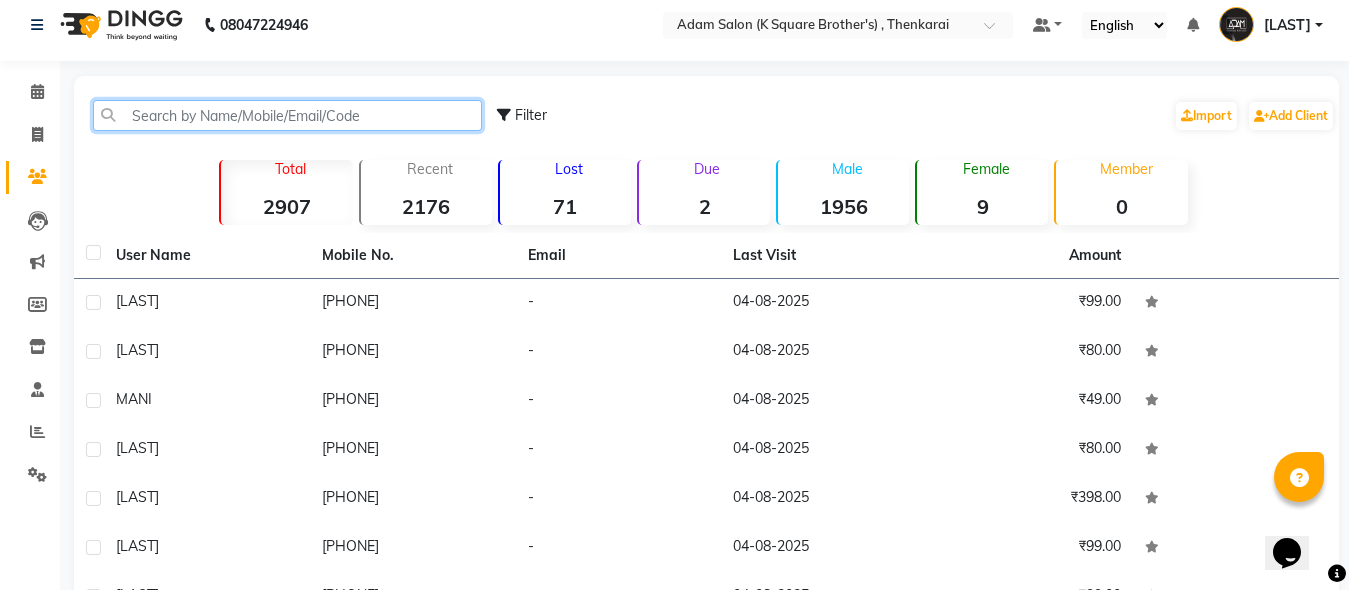 click 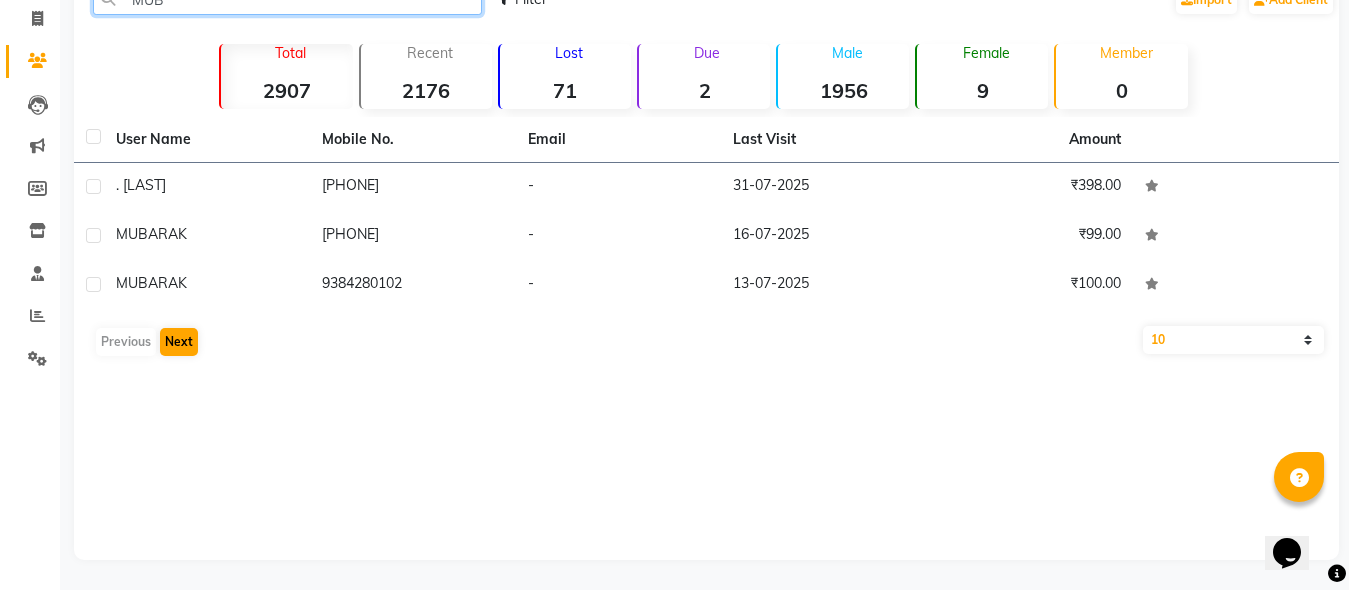 scroll, scrollTop: 0, scrollLeft: 0, axis: both 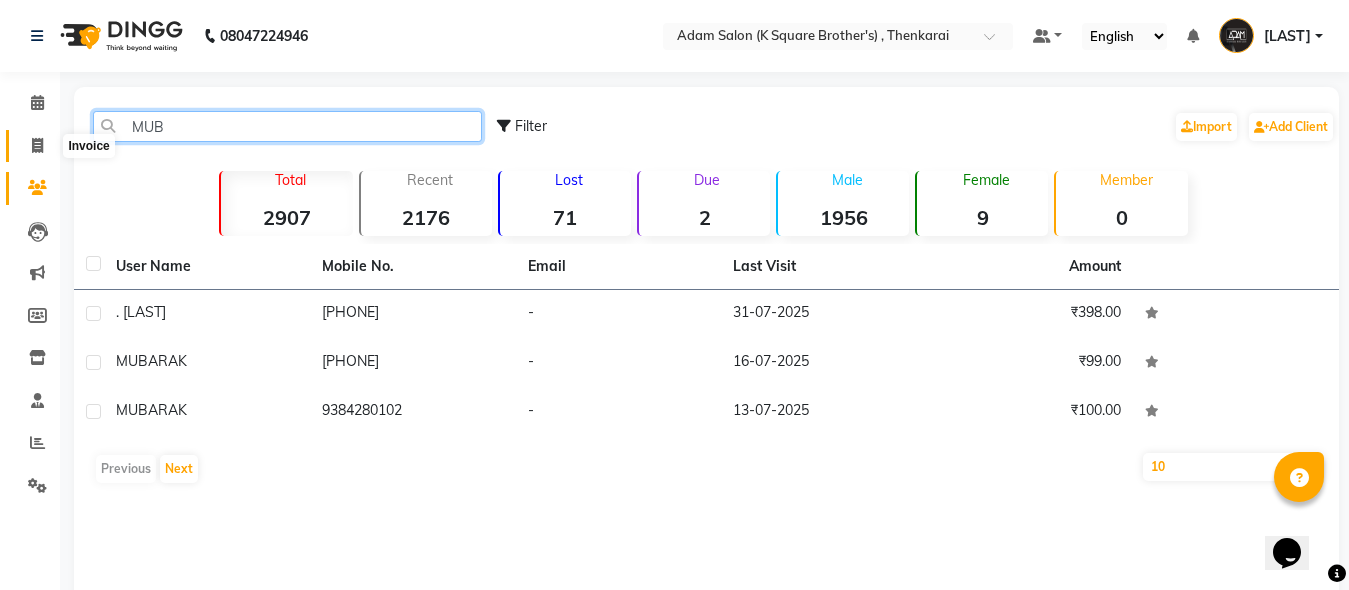 type on "MUB" 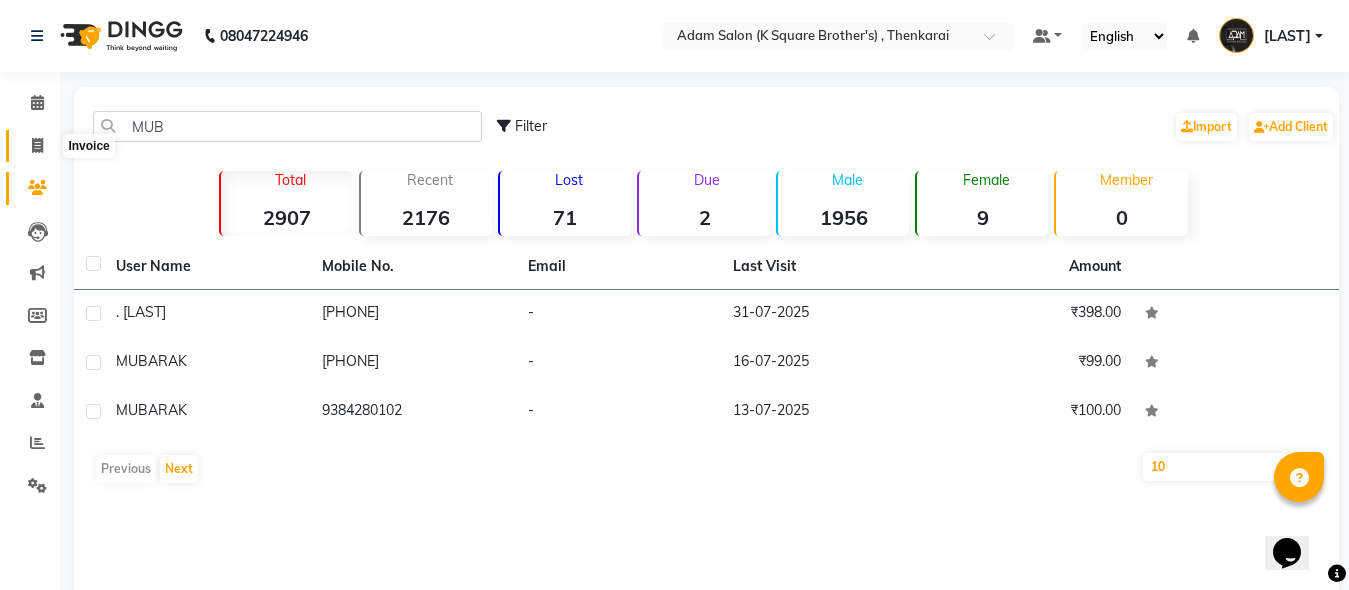 click 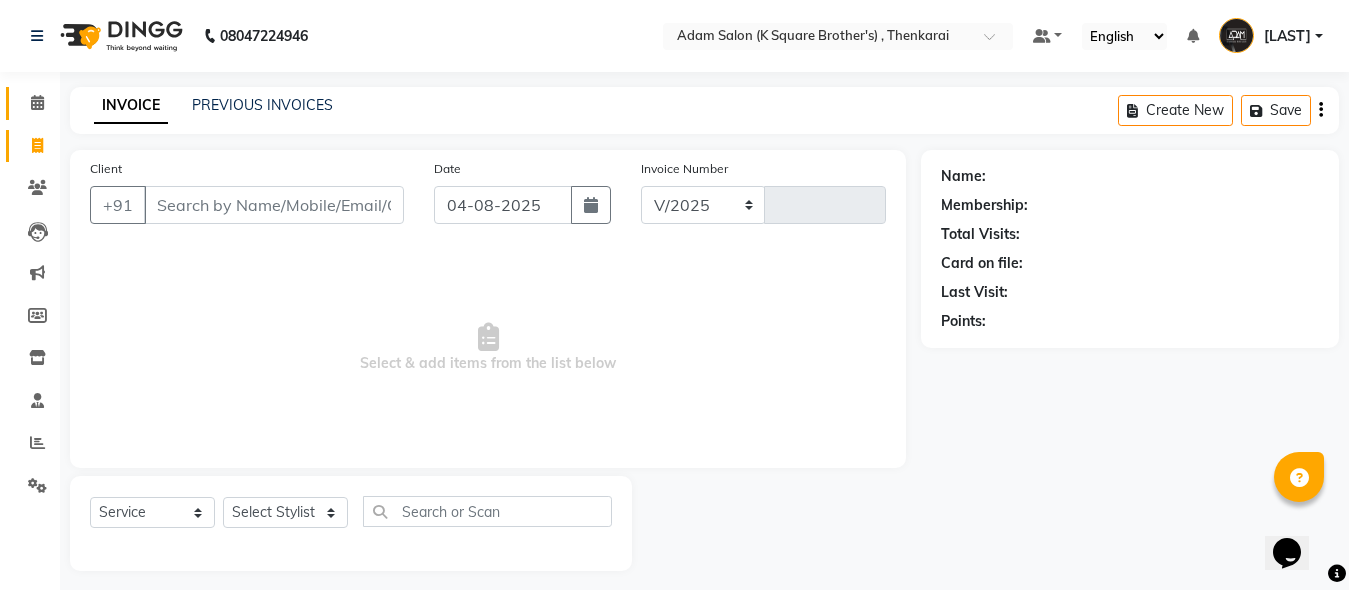 scroll, scrollTop: 11, scrollLeft: 0, axis: vertical 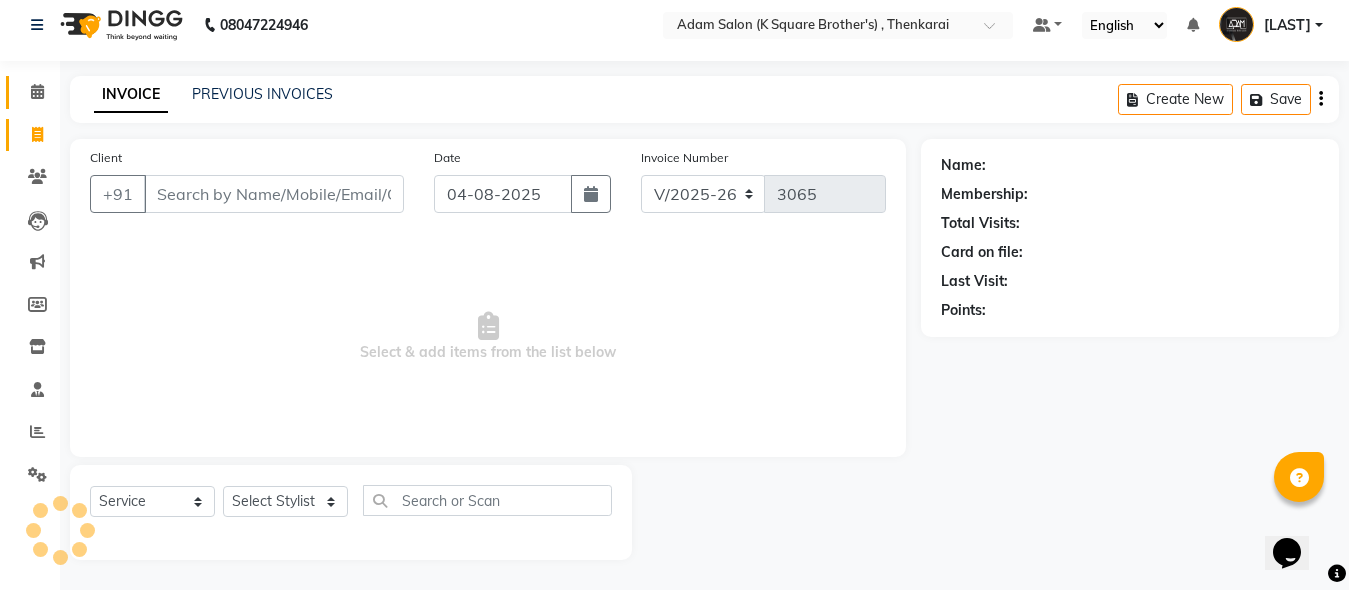 click 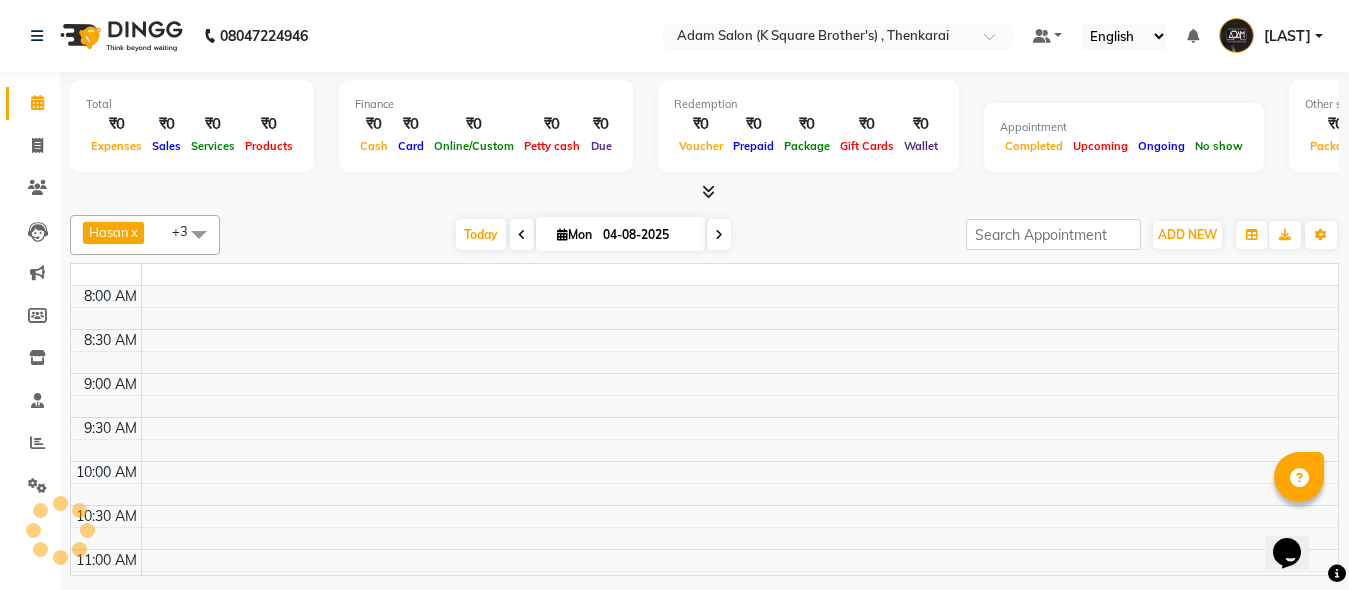 scroll, scrollTop: 0, scrollLeft: 0, axis: both 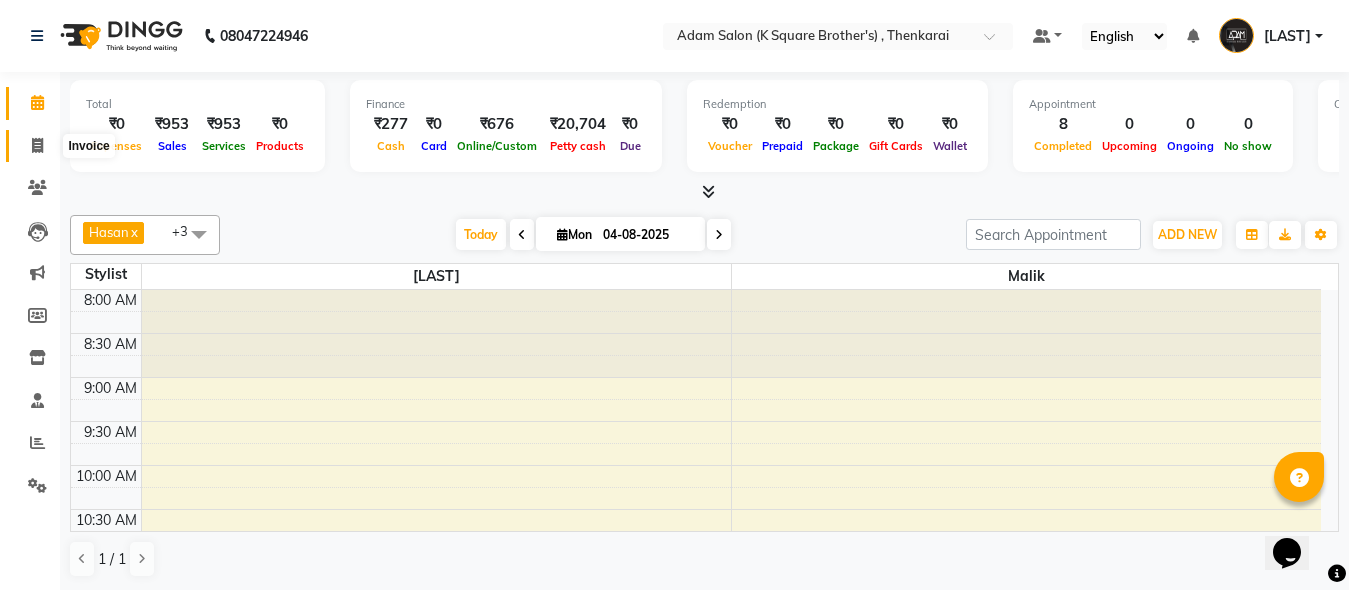 click 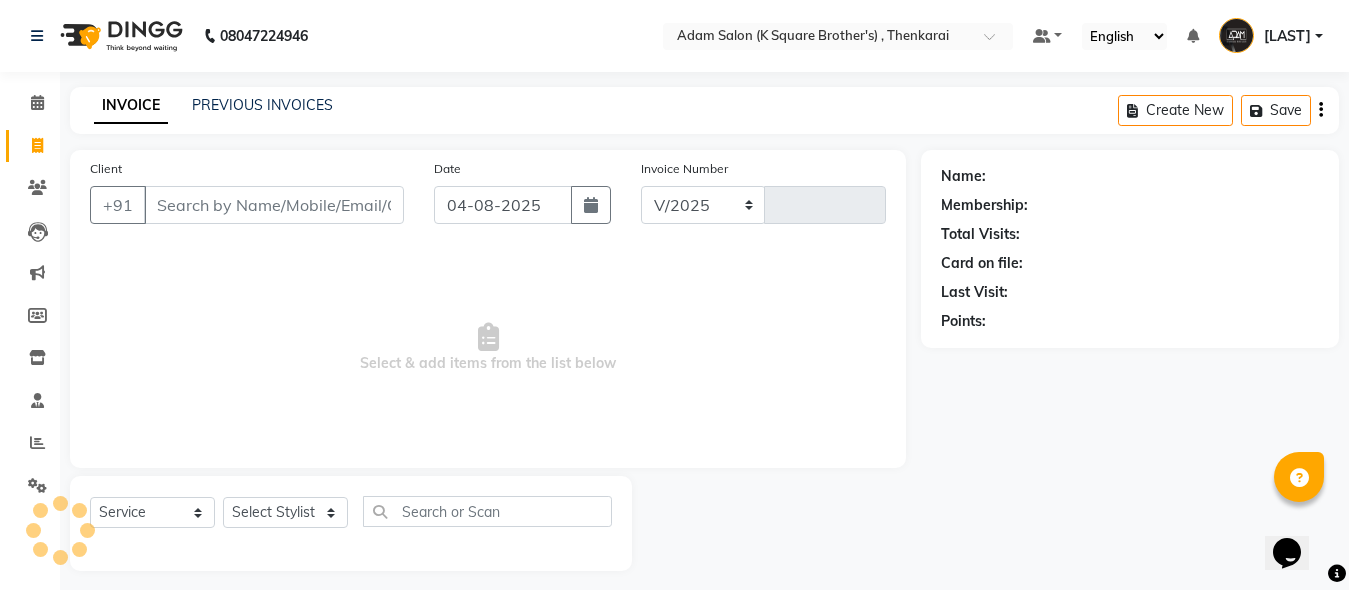 select on "8195" 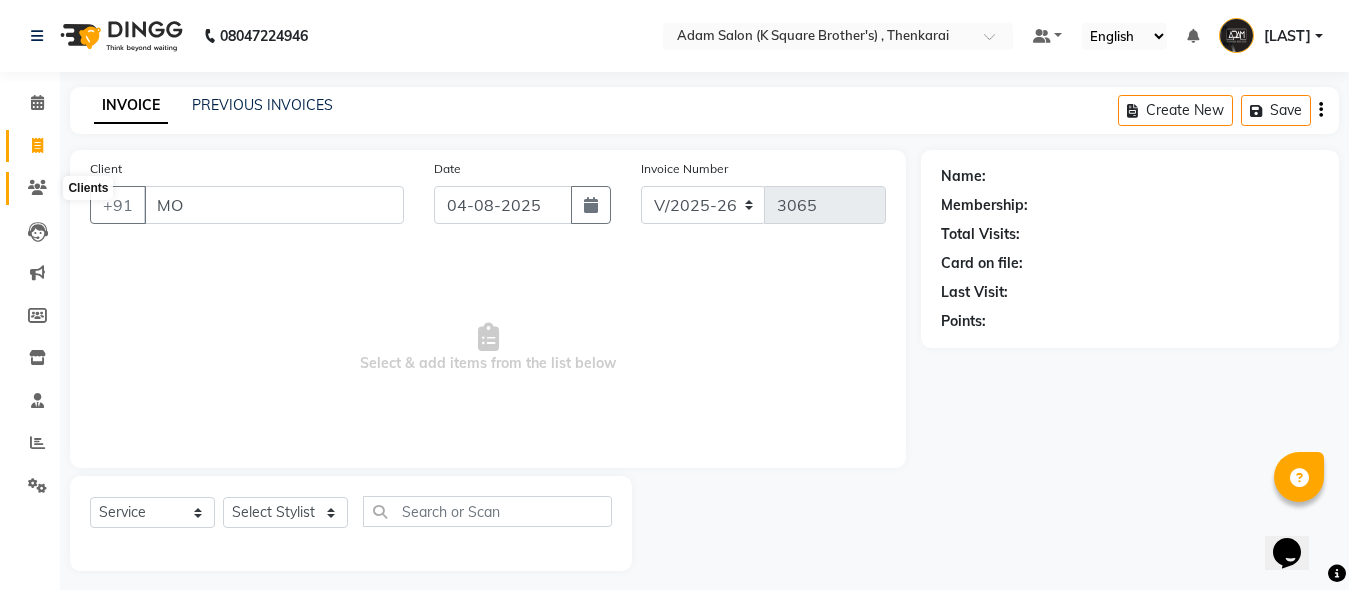 type on "MO" 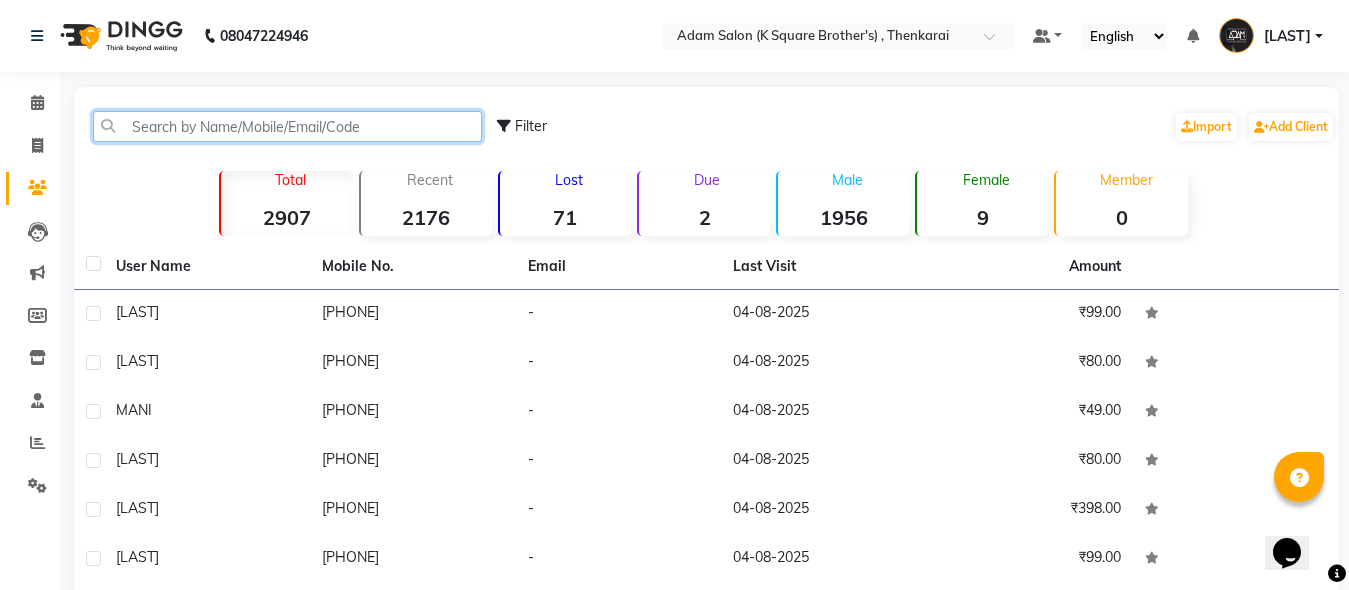 click 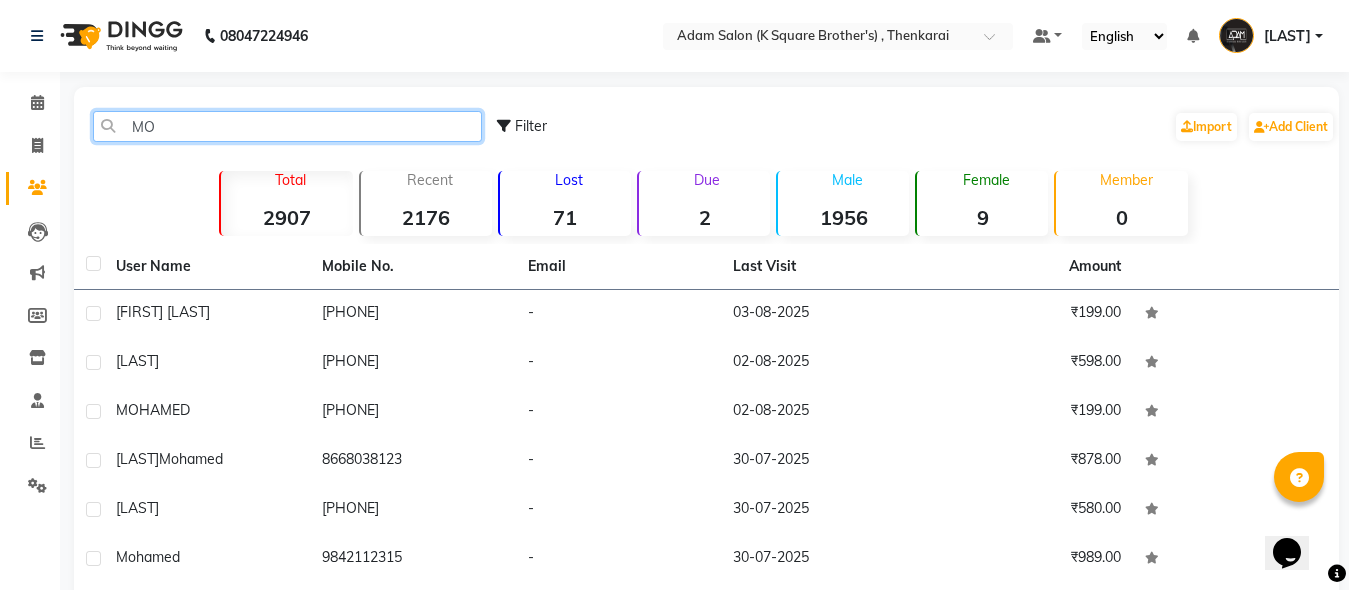 type on "M" 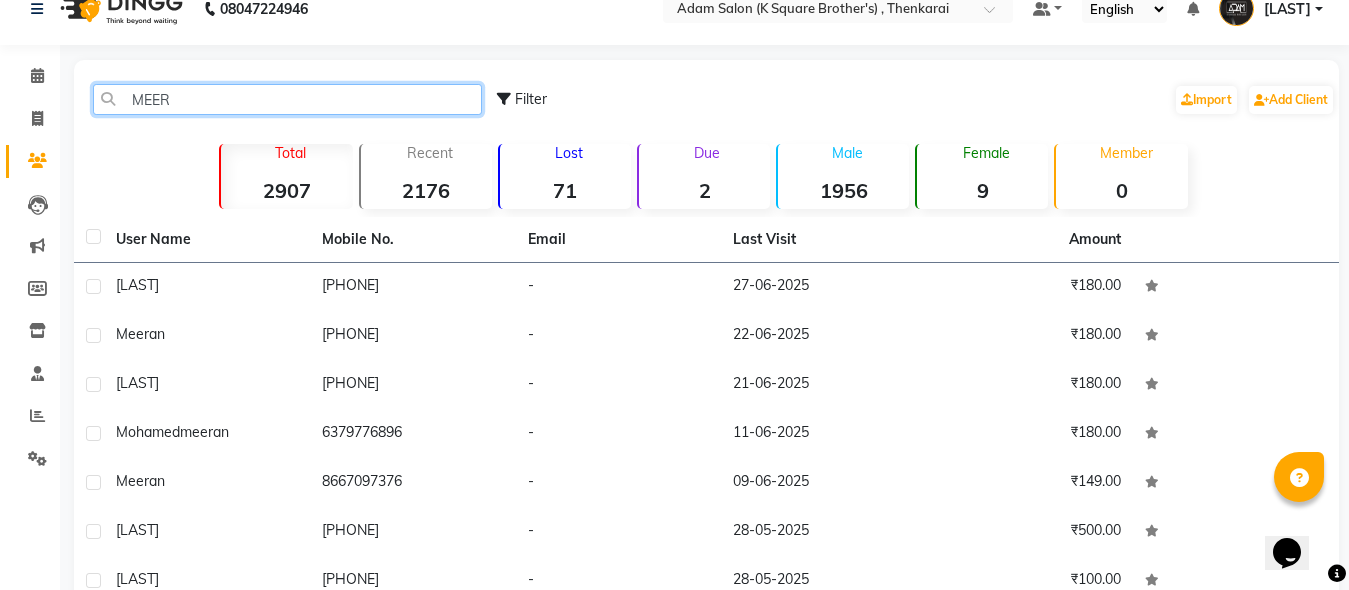 scroll, scrollTop: 0, scrollLeft: 0, axis: both 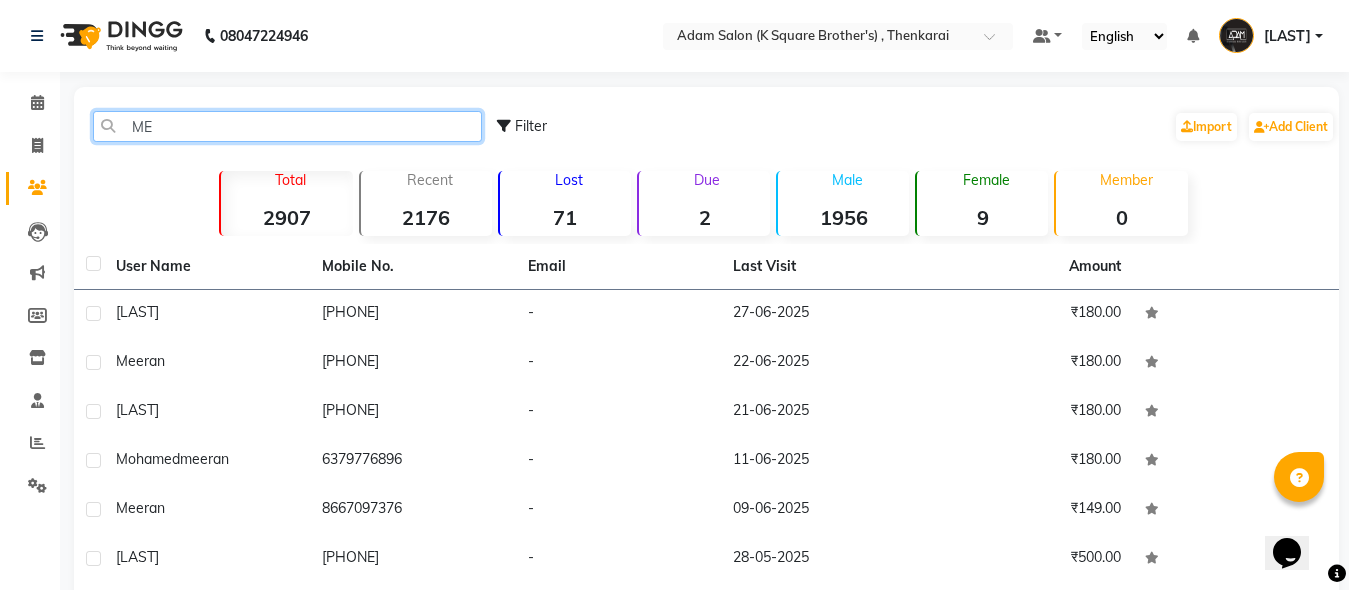 type on "M" 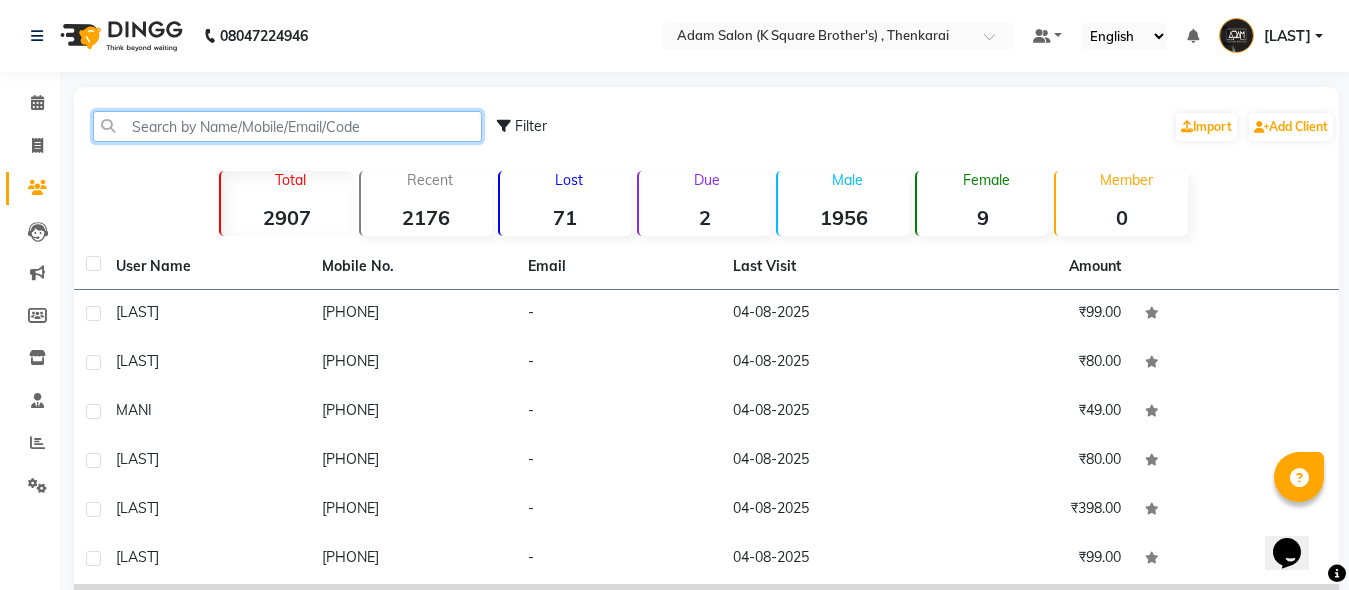 type 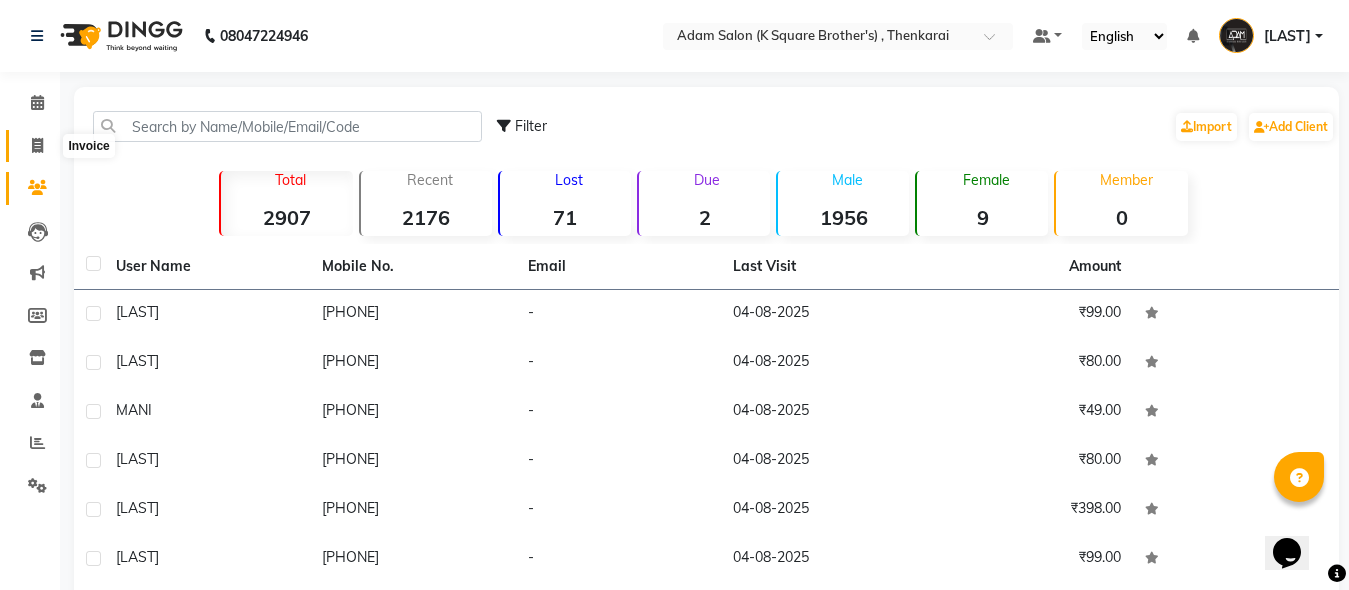 click 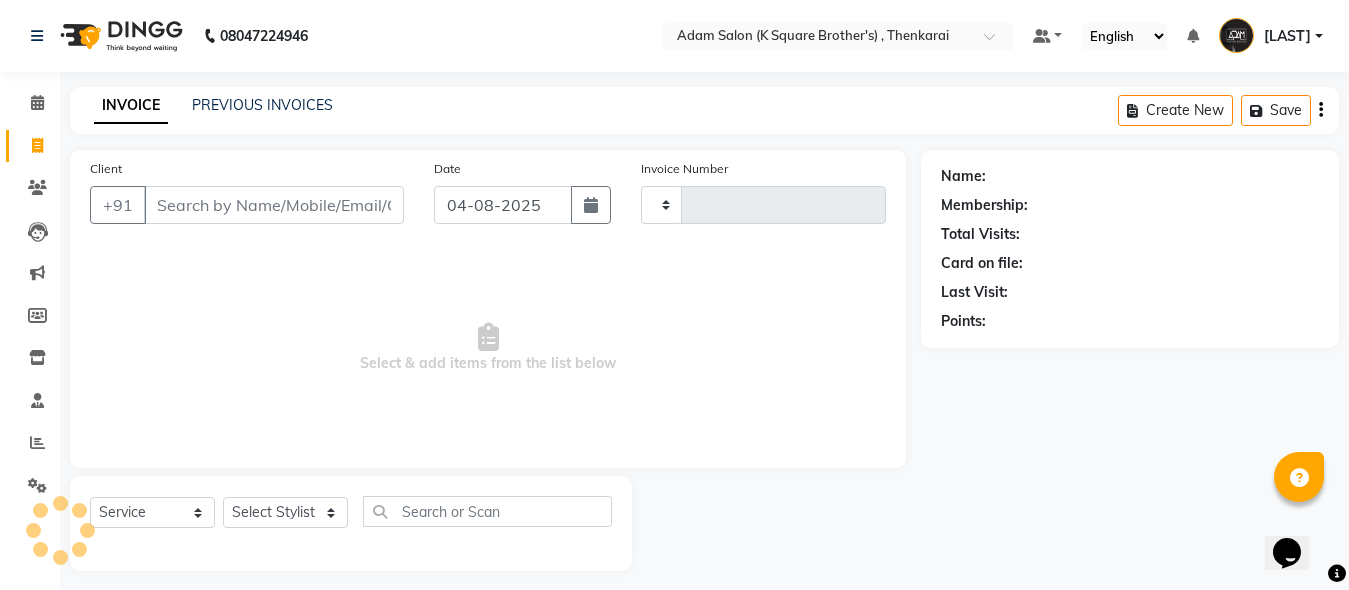 type on "3065" 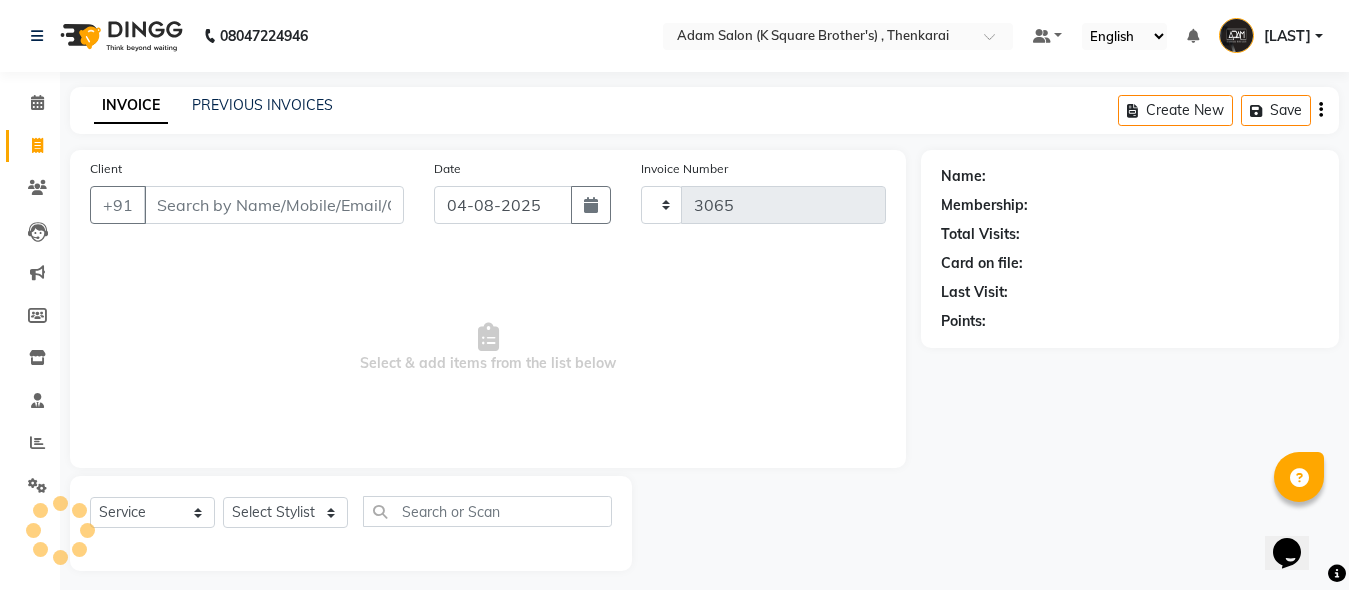 select on "8195" 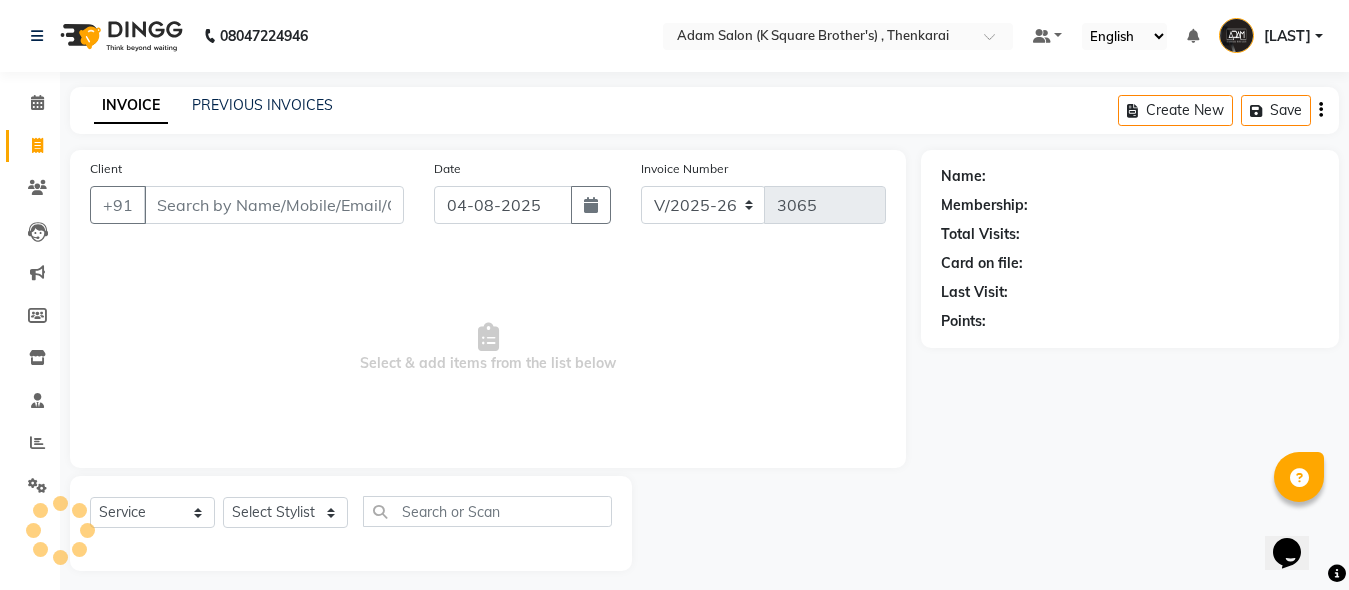scroll, scrollTop: 11, scrollLeft: 0, axis: vertical 